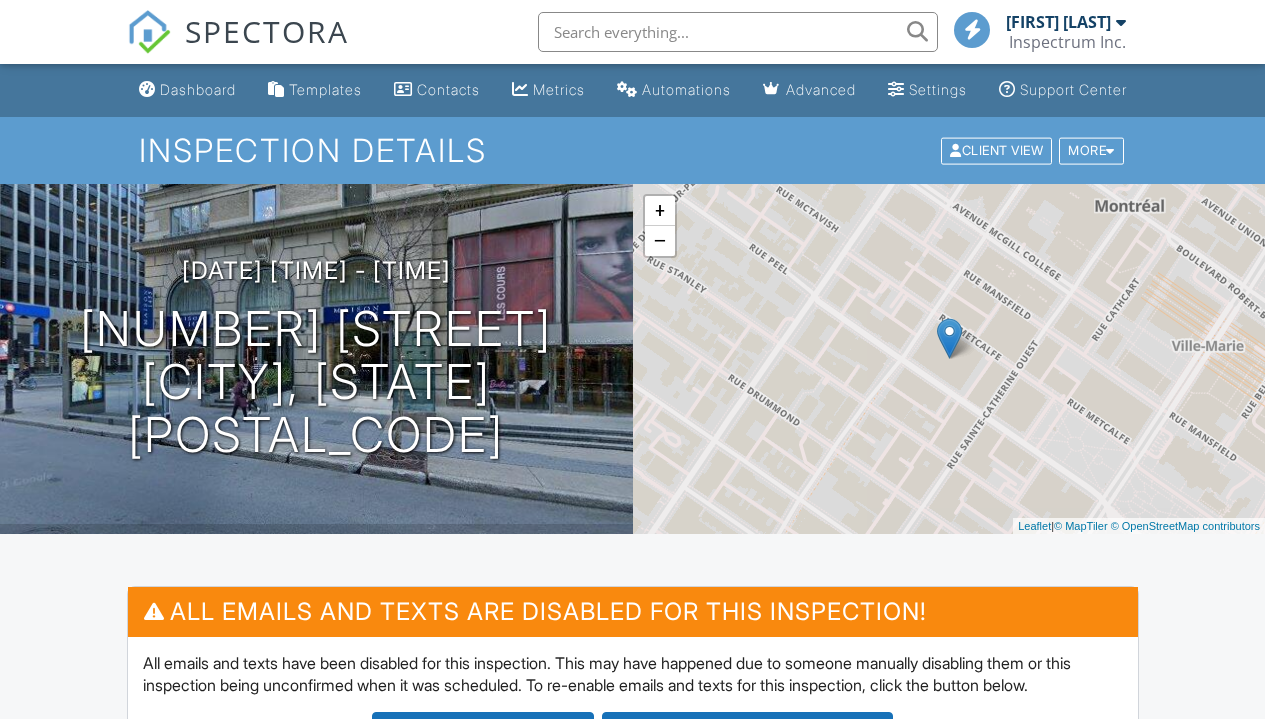 scroll, scrollTop: 0, scrollLeft: 0, axis: both 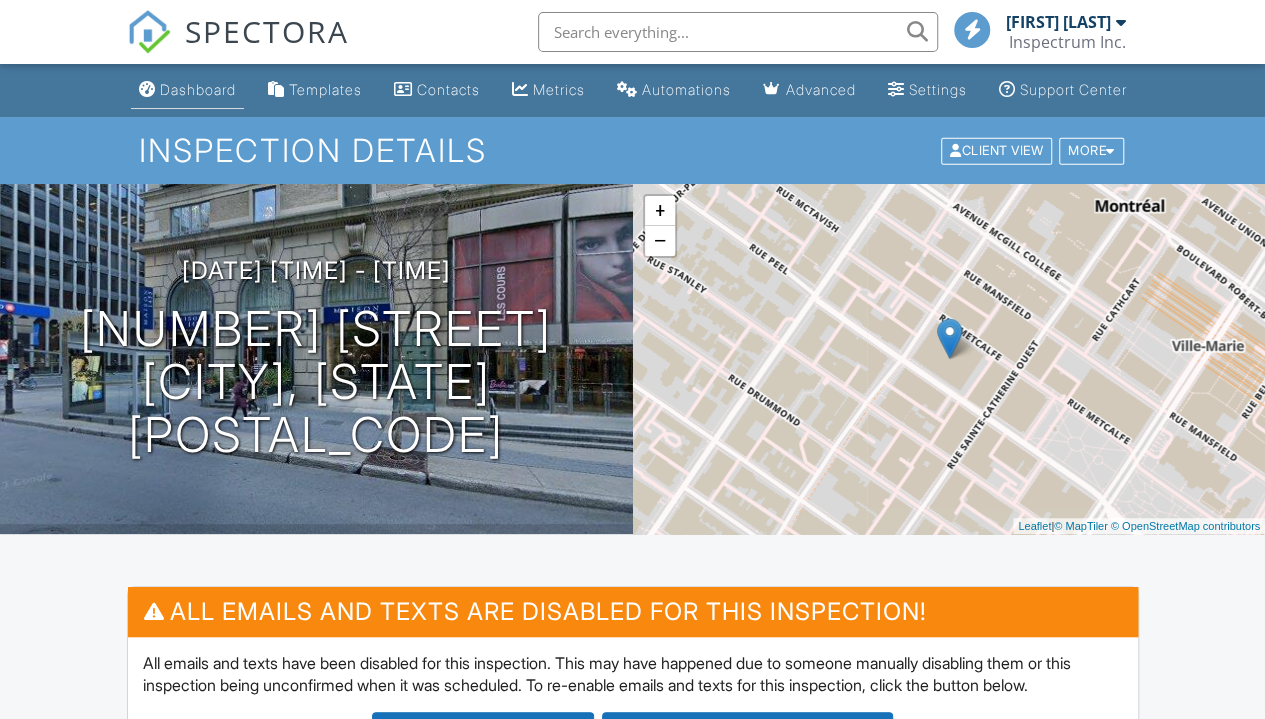 click on "Dashboard" at bounding box center [198, 89] 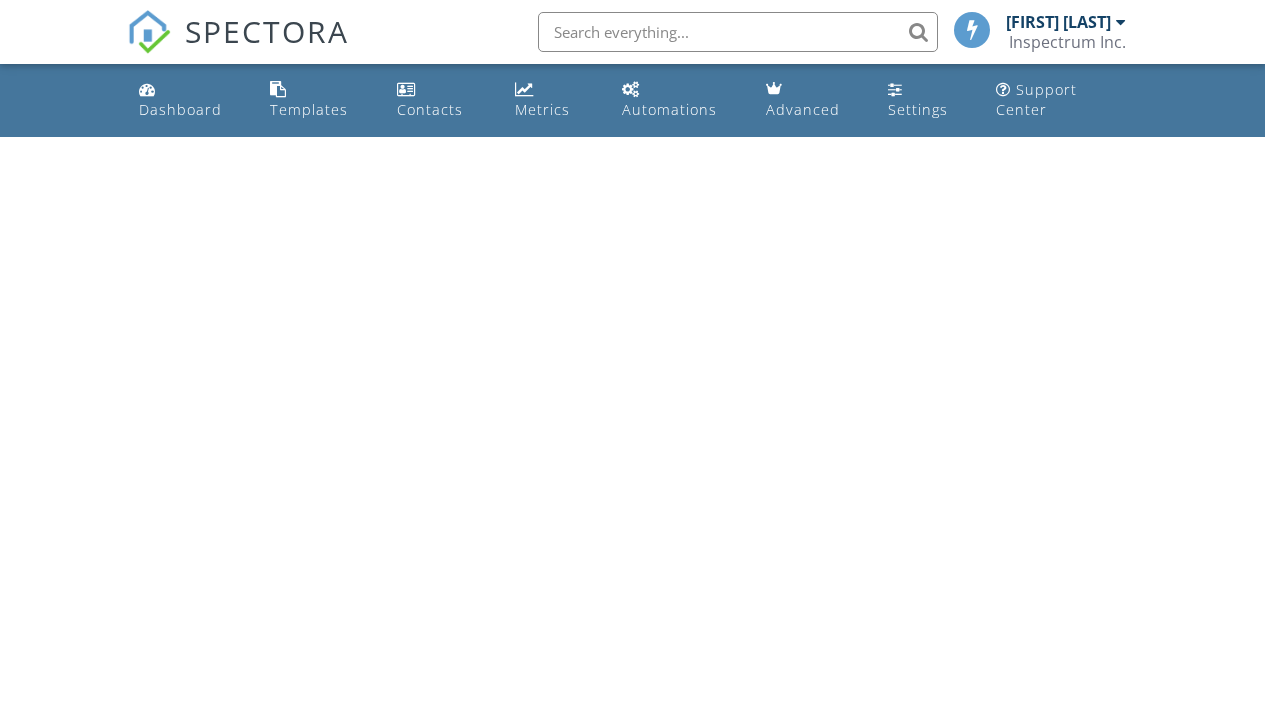 scroll, scrollTop: 0, scrollLeft: 0, axis: both 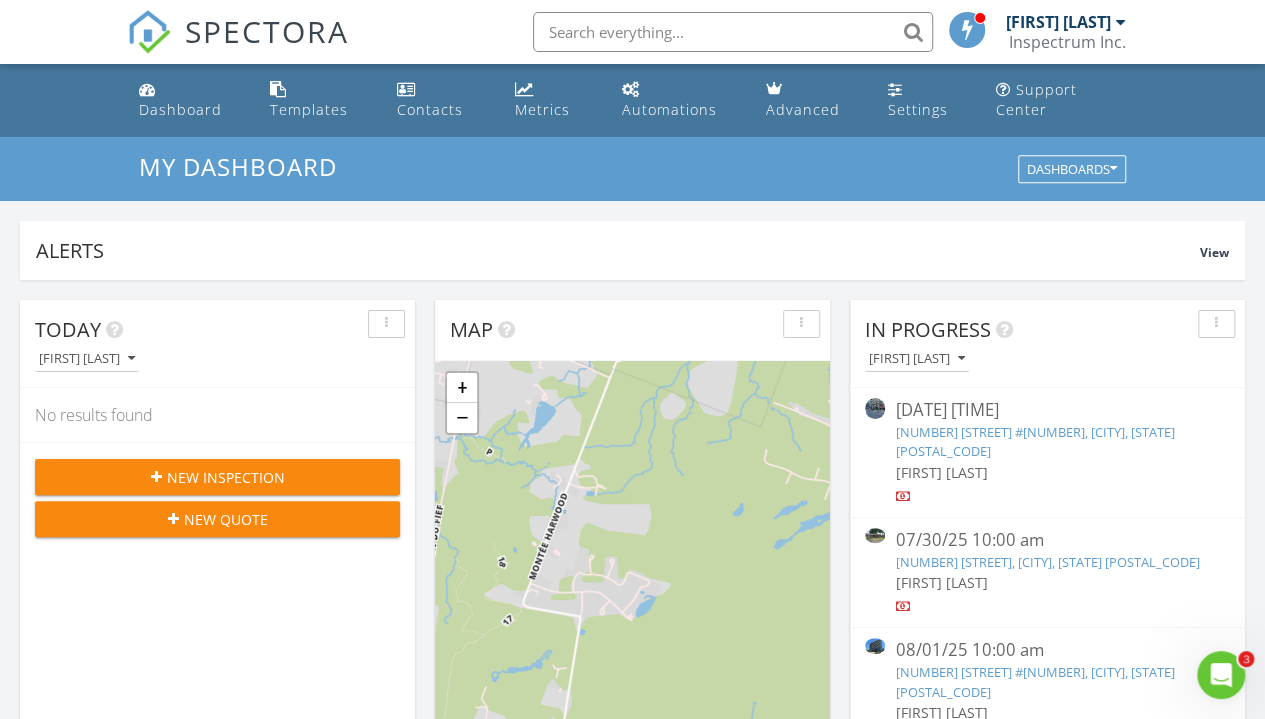 click on "[NUMBER] [STREET], [CITY], [STATE] [POSTAL_CODE]" at bounding box center [1047, 562] 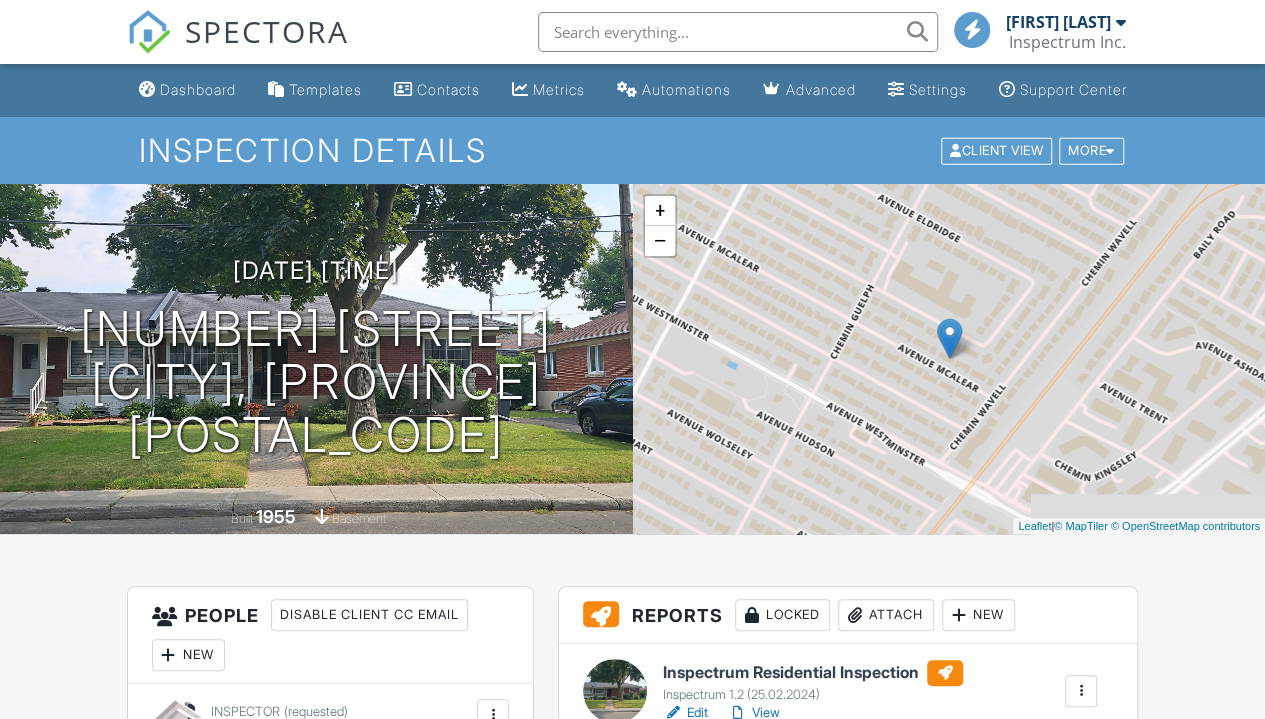 scroll, scrollTop: 610, scrollLeft: 0, axis: vertical 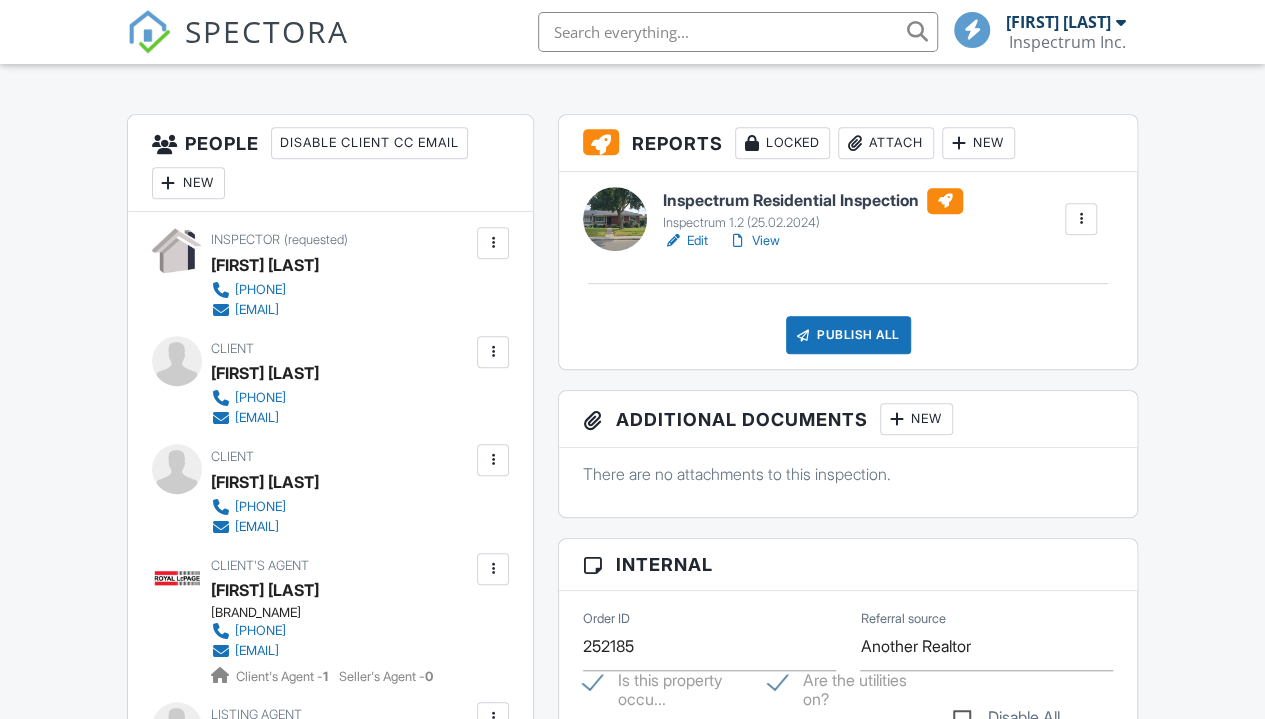 click on "View" at bounding box center [754, 241] 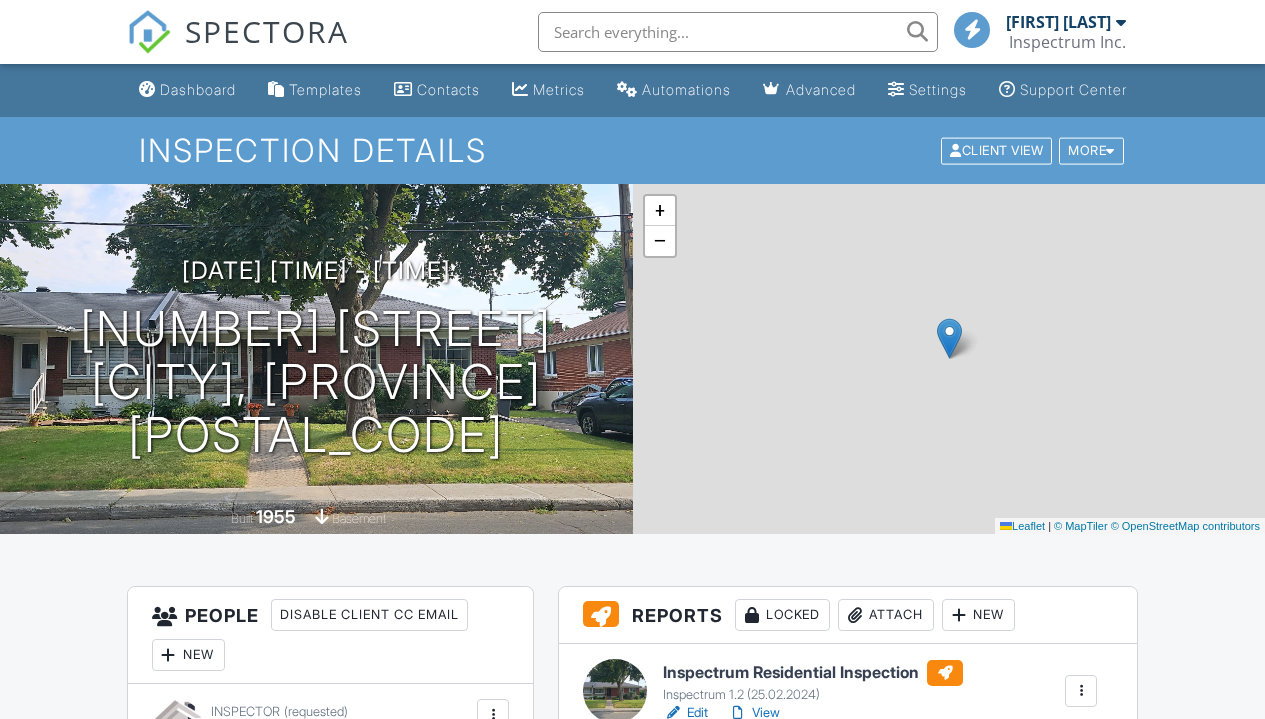 scroll, scrollTop: 393, scrollLeft: 0, axis: vertical 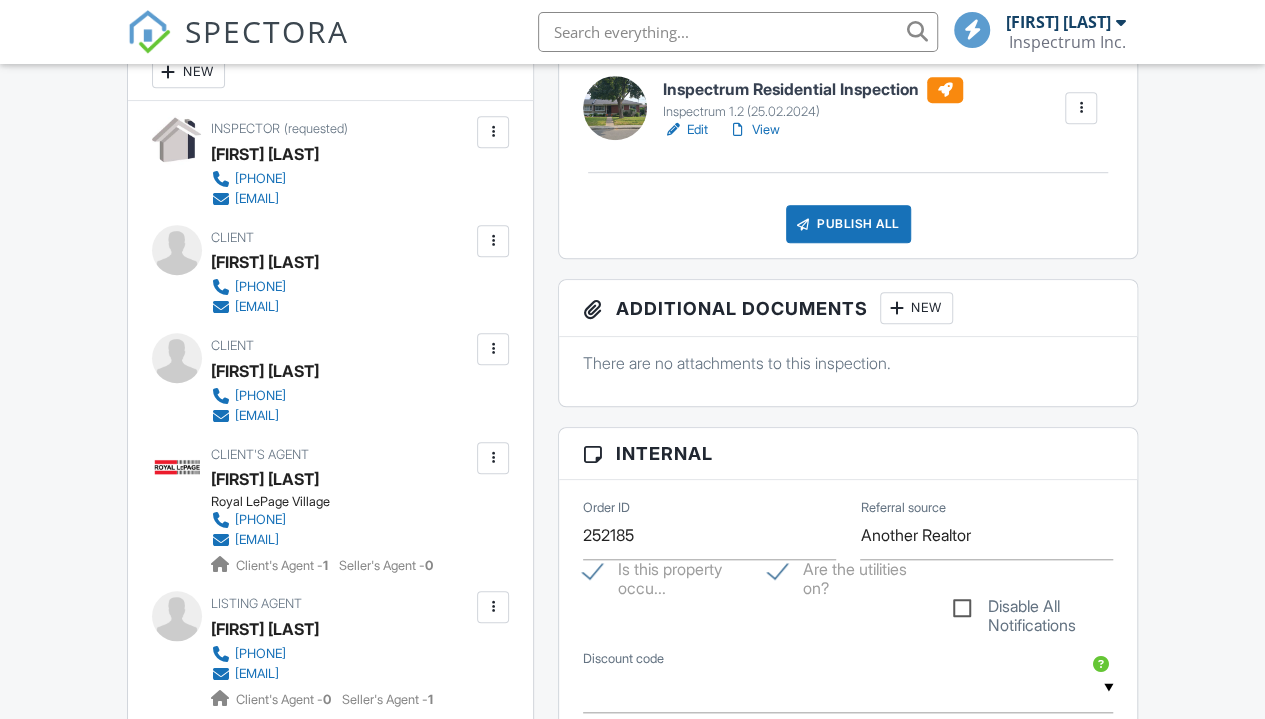 click on "New" at bounding box center [916, 308] 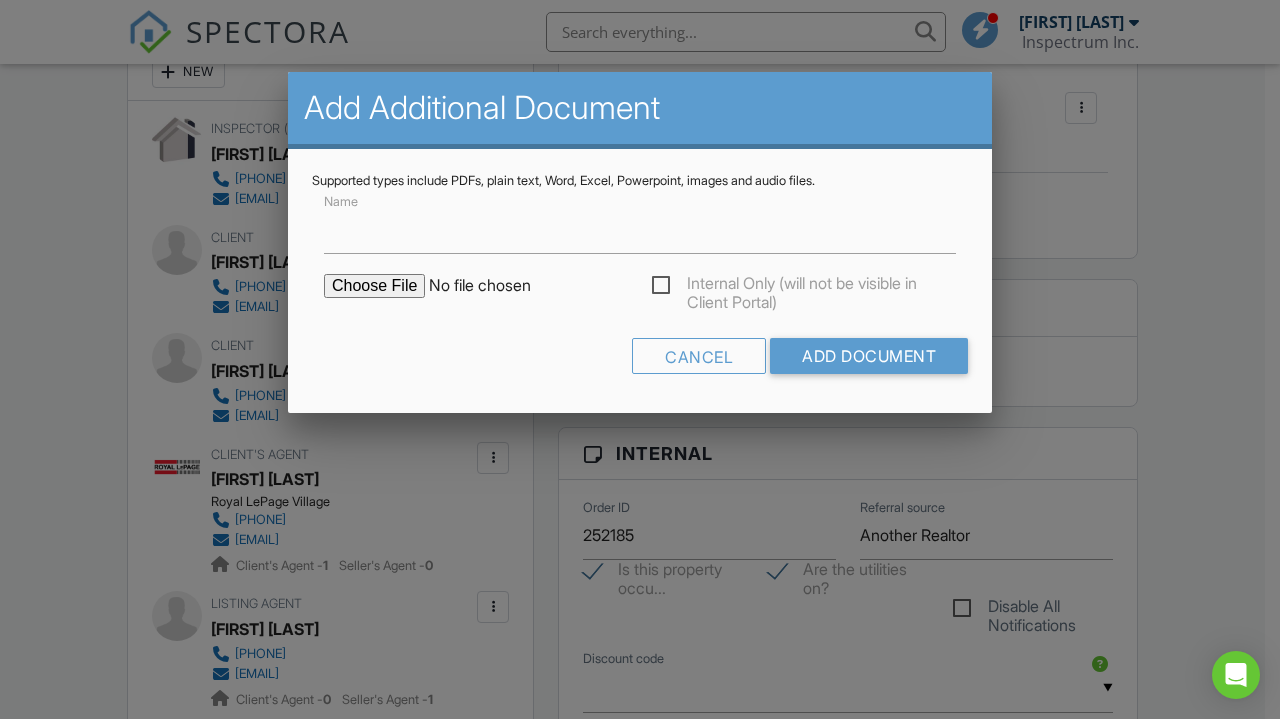click at bounding box center [494, 286] 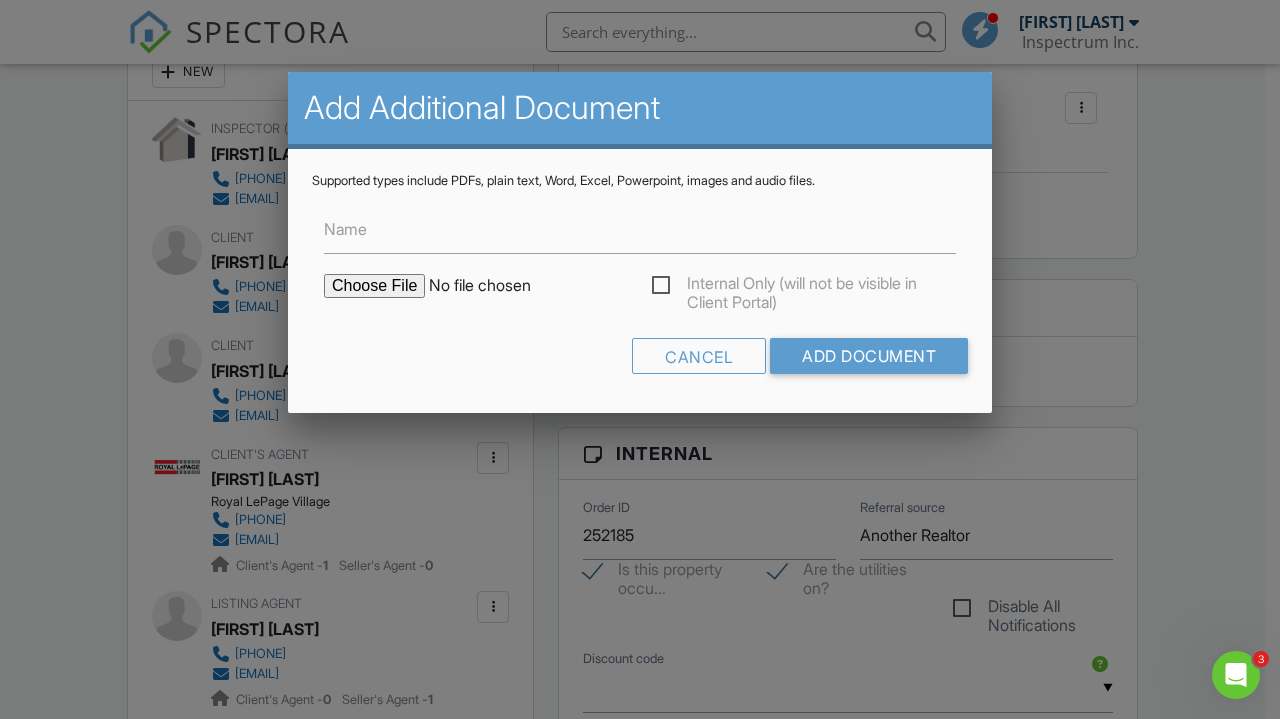 scroll, scrollTop: 0, scrollLeft: 0, axis: both 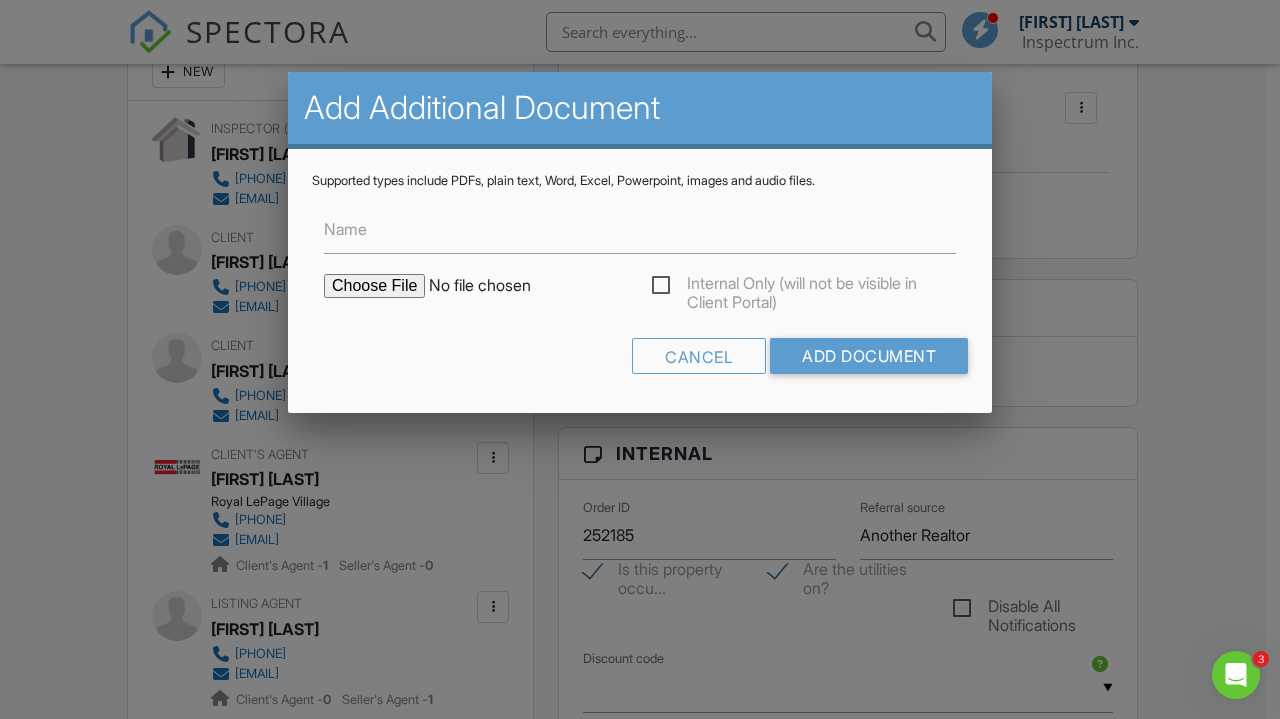 type on "C:\fakepath\AIBQ - Service Agreement Chady Khoury signed.pdf" 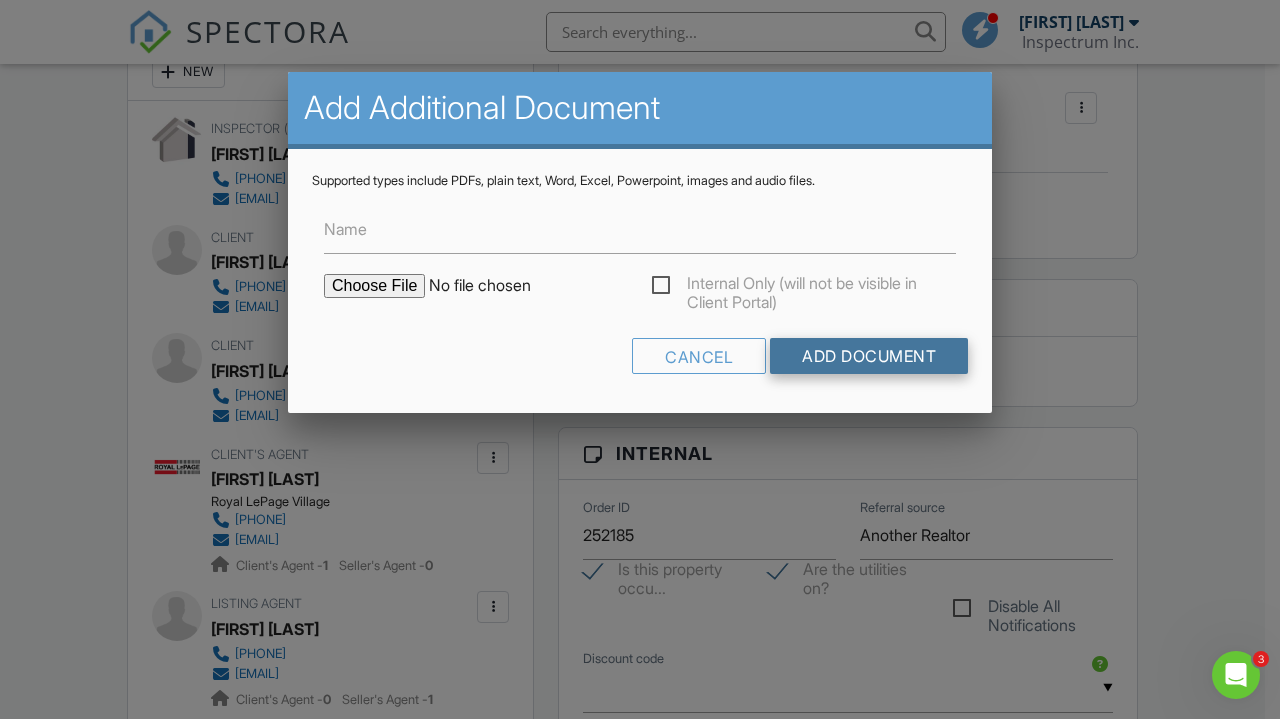 click on "Add Document" at bounding box center [869, 356] 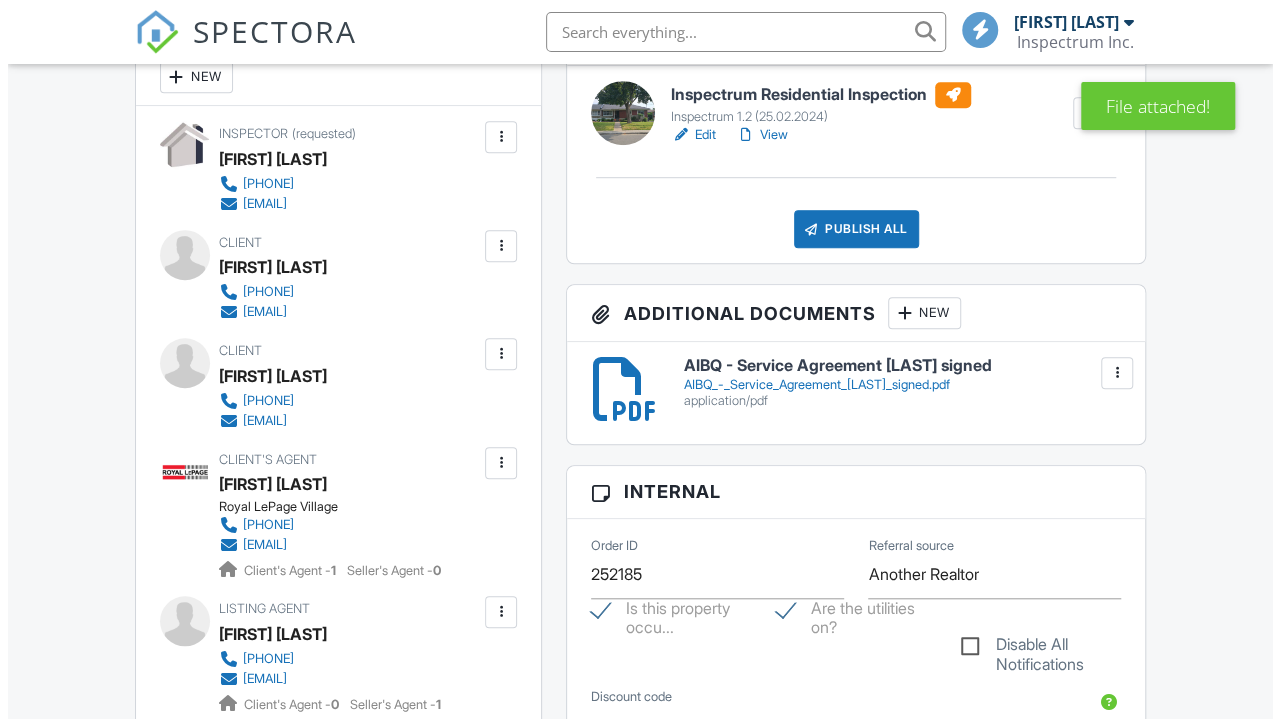scroll, scrollTop: 645, scrollLeft: 0, axis: vertical 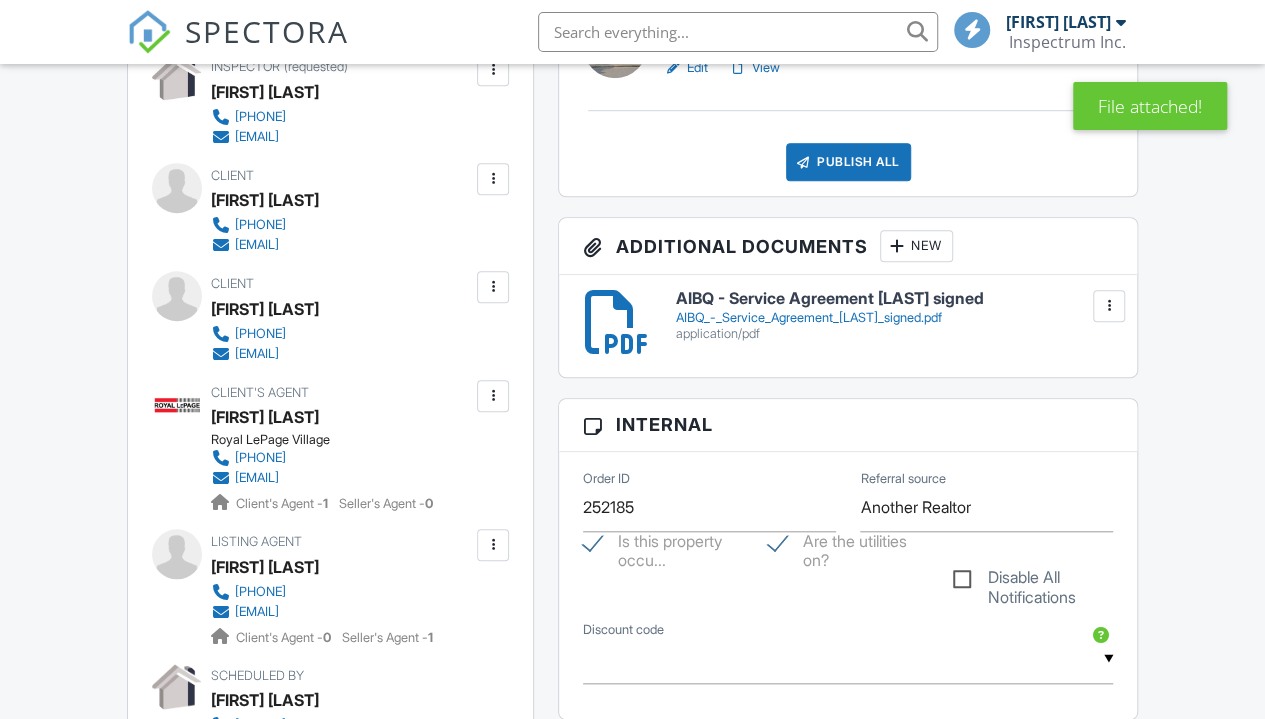click on "New" at bounding box center [916, 246] 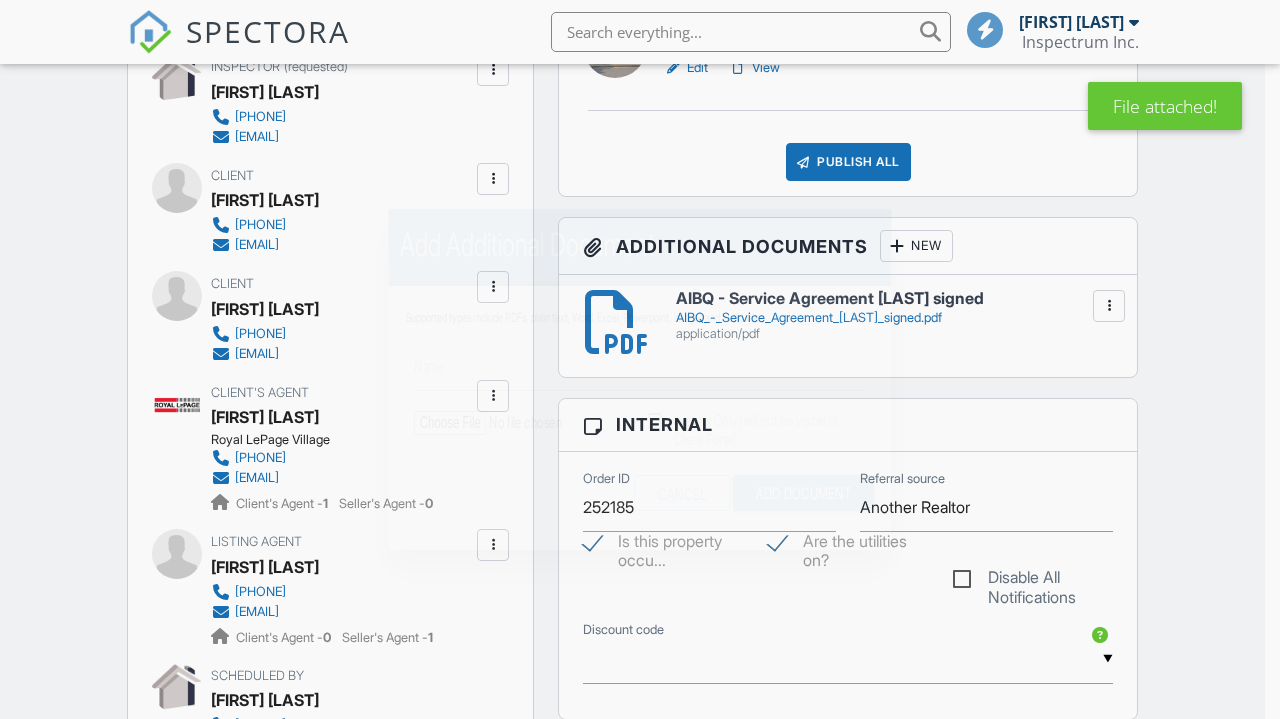 scroll, scrollTop: 0, scrollLeft: 0, axis: both 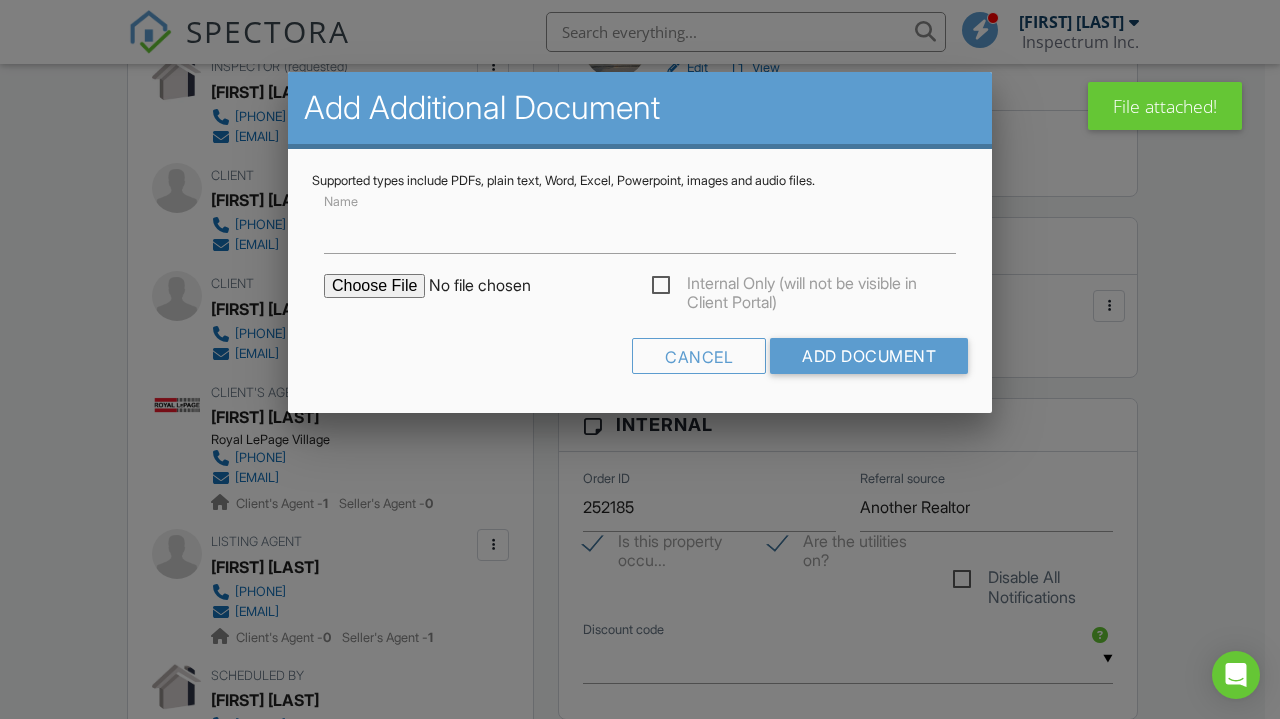 click at bounding box center [494, 286] 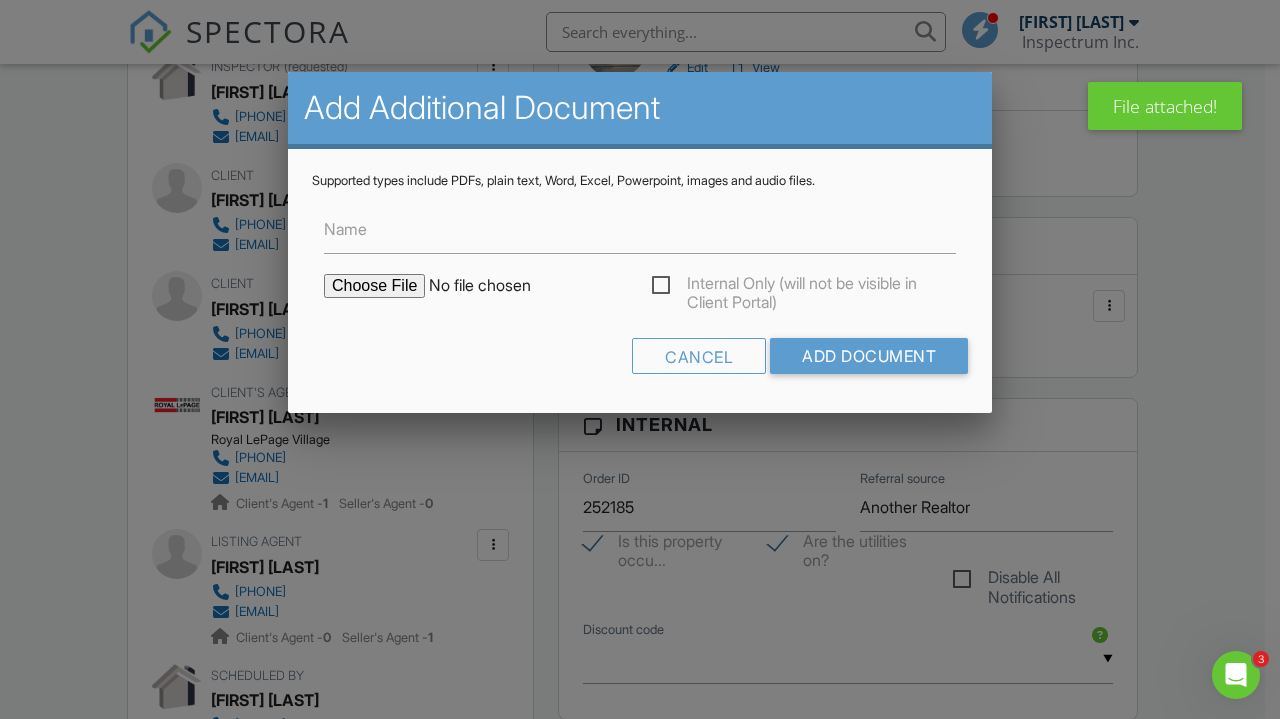 scroll, scrollTop: 0, scrollLeft: 0, axis: both 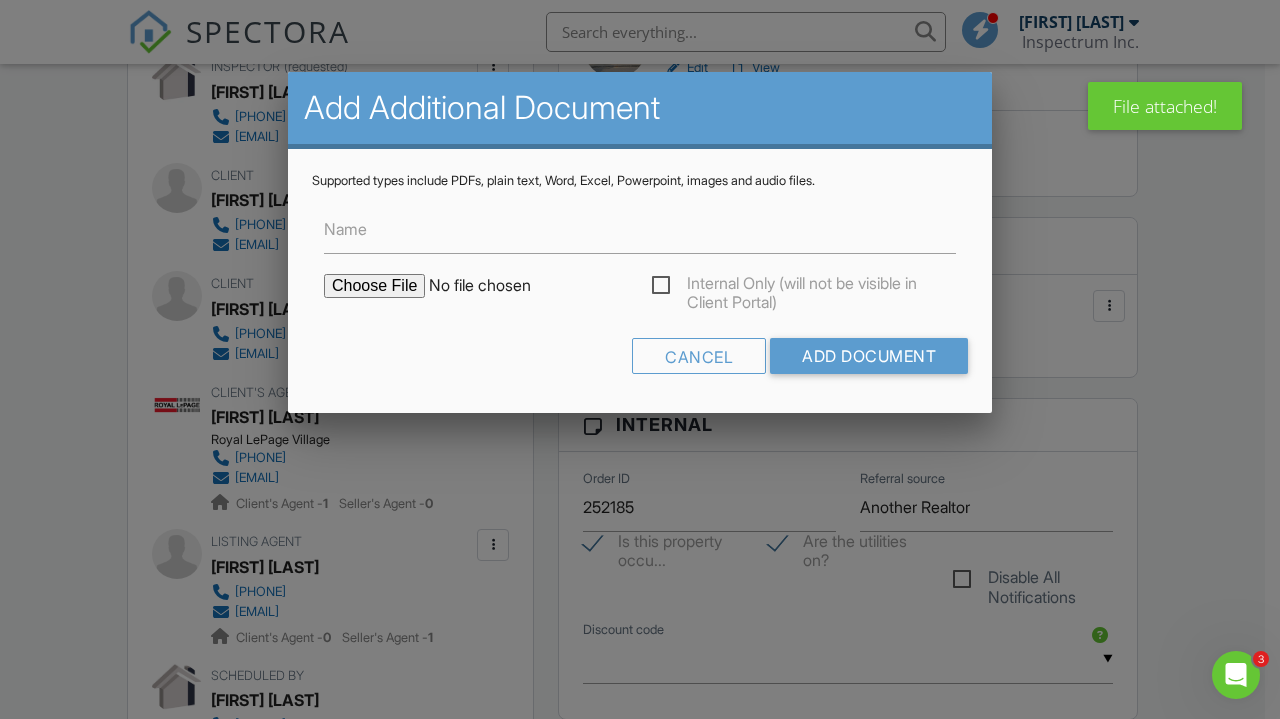 type on "C:\fakepath\5611_Av_Mcalear_Client_Detailed_Sheet_CentrisNo_24418965.pdf" 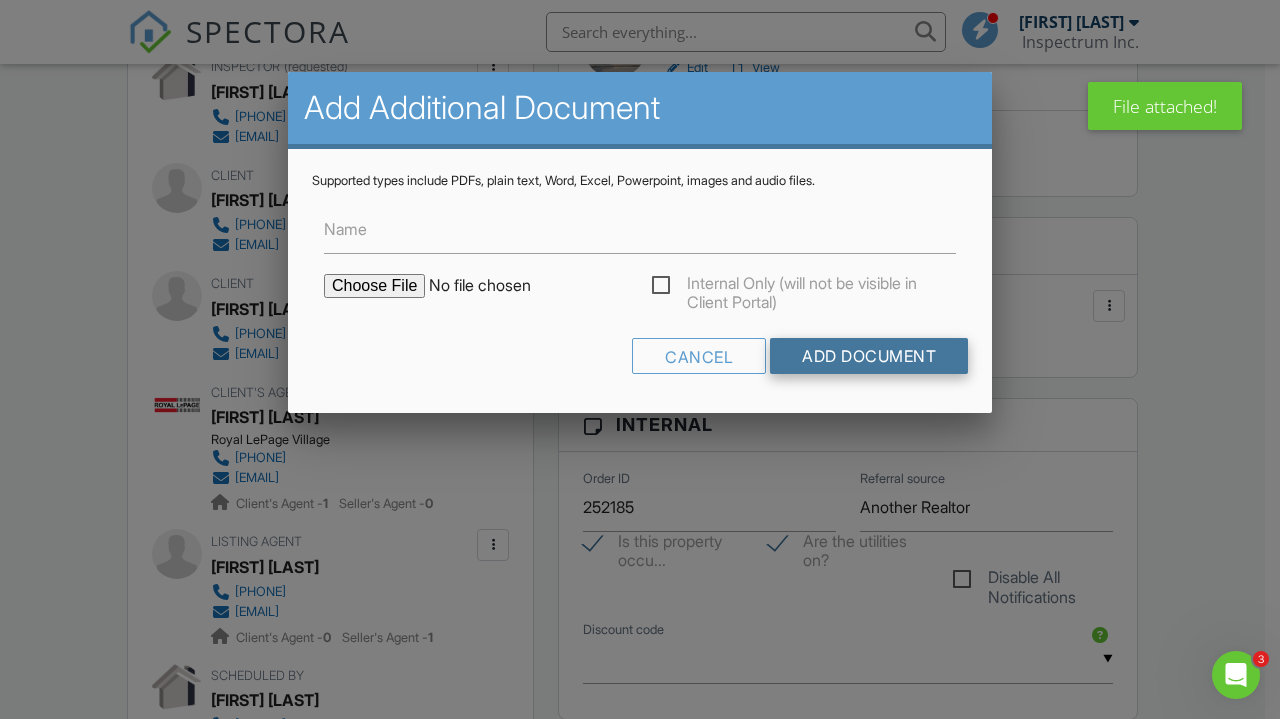 click on "Add Document" at bounding box center [869, 356] 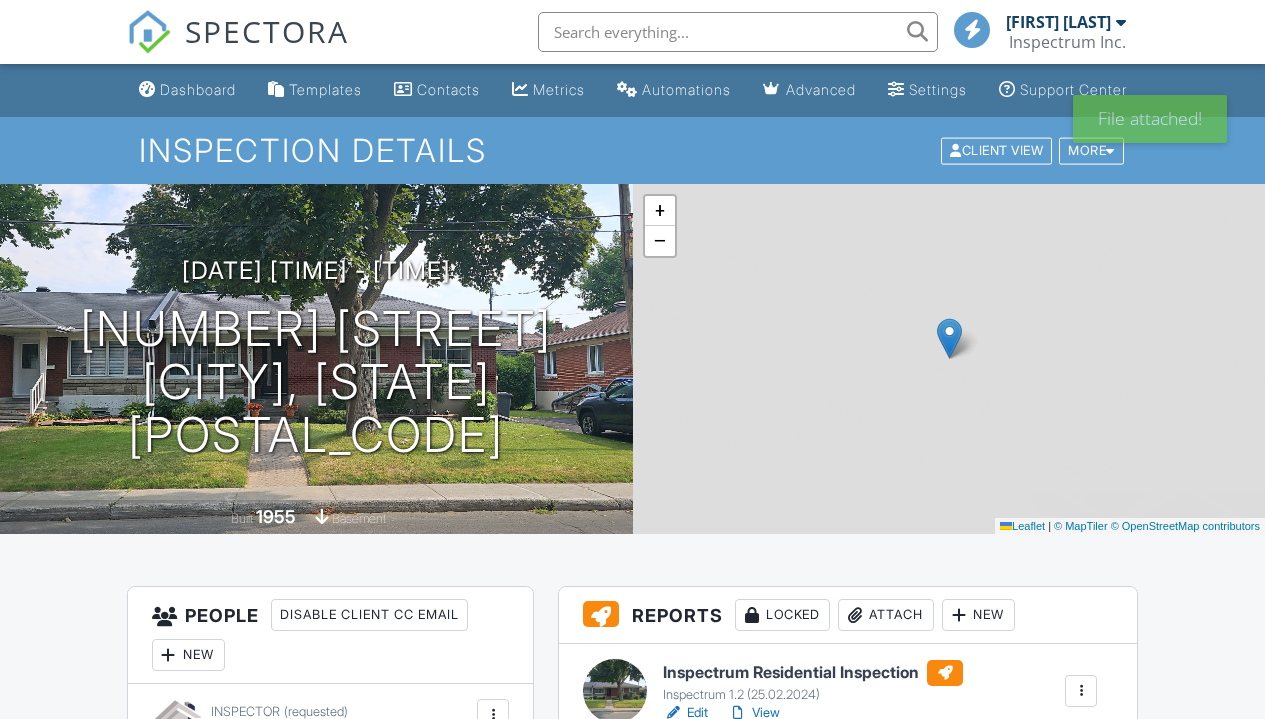 scroll, scrollTop: 0, scrollLeft: 0, axis: both 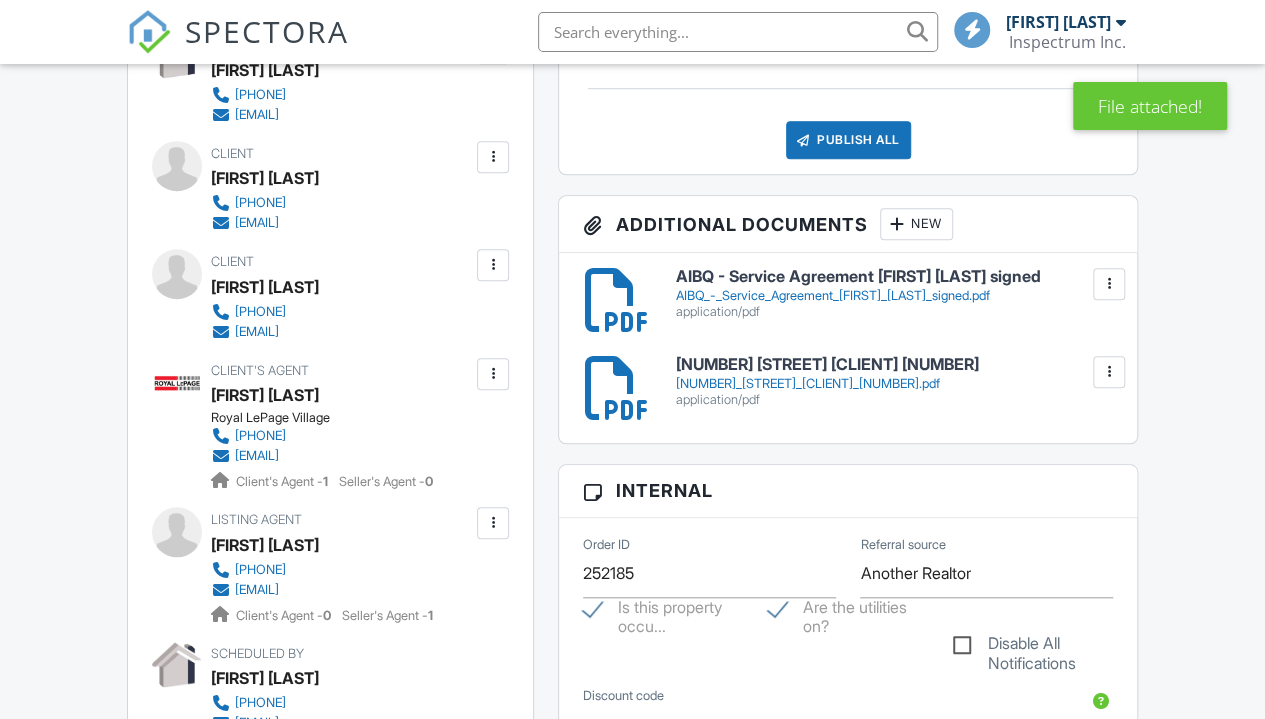 click at bounding box center (897, 224) 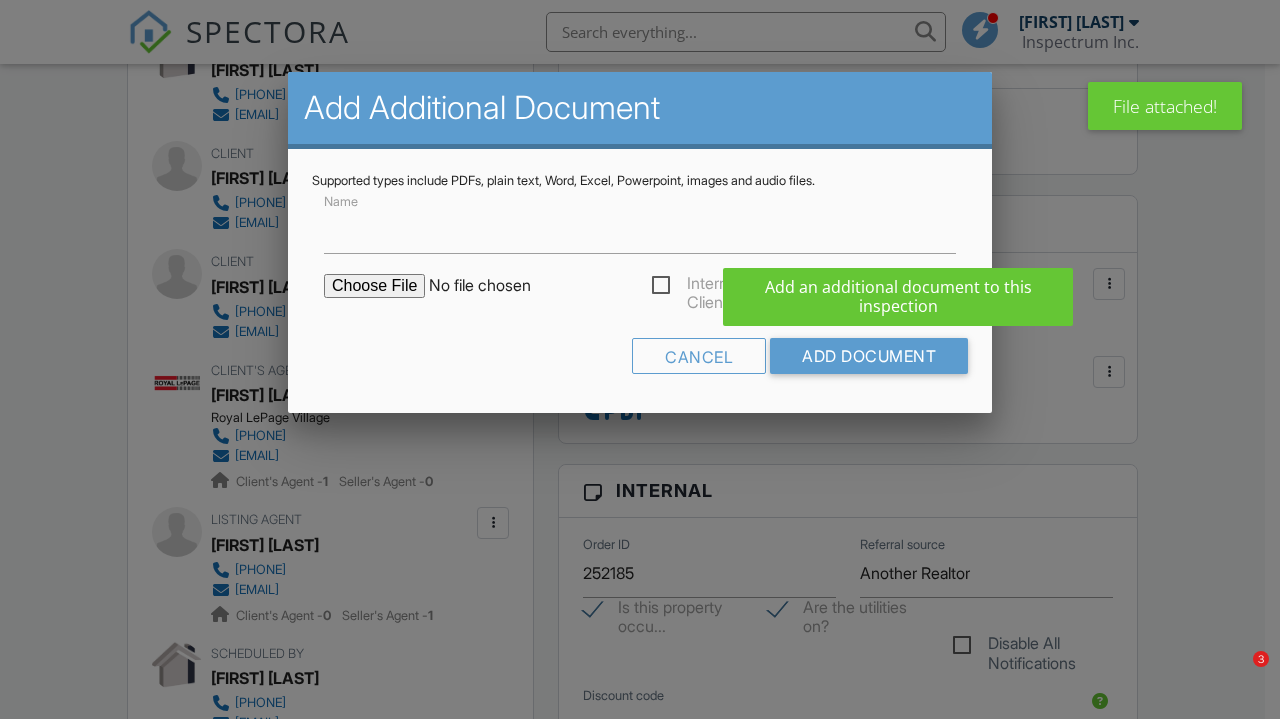 click at bounding box center [494, 286] 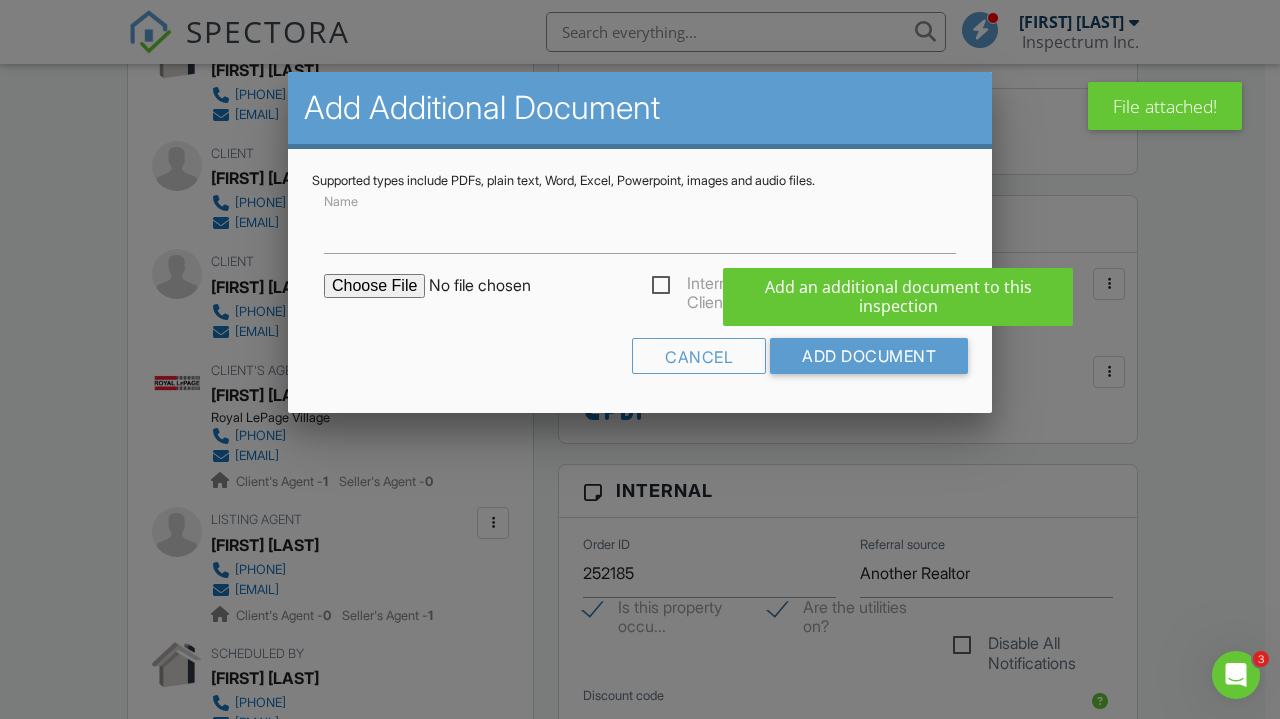 scroll, scrollTop: 0, scrollLeft: 0, axis: both 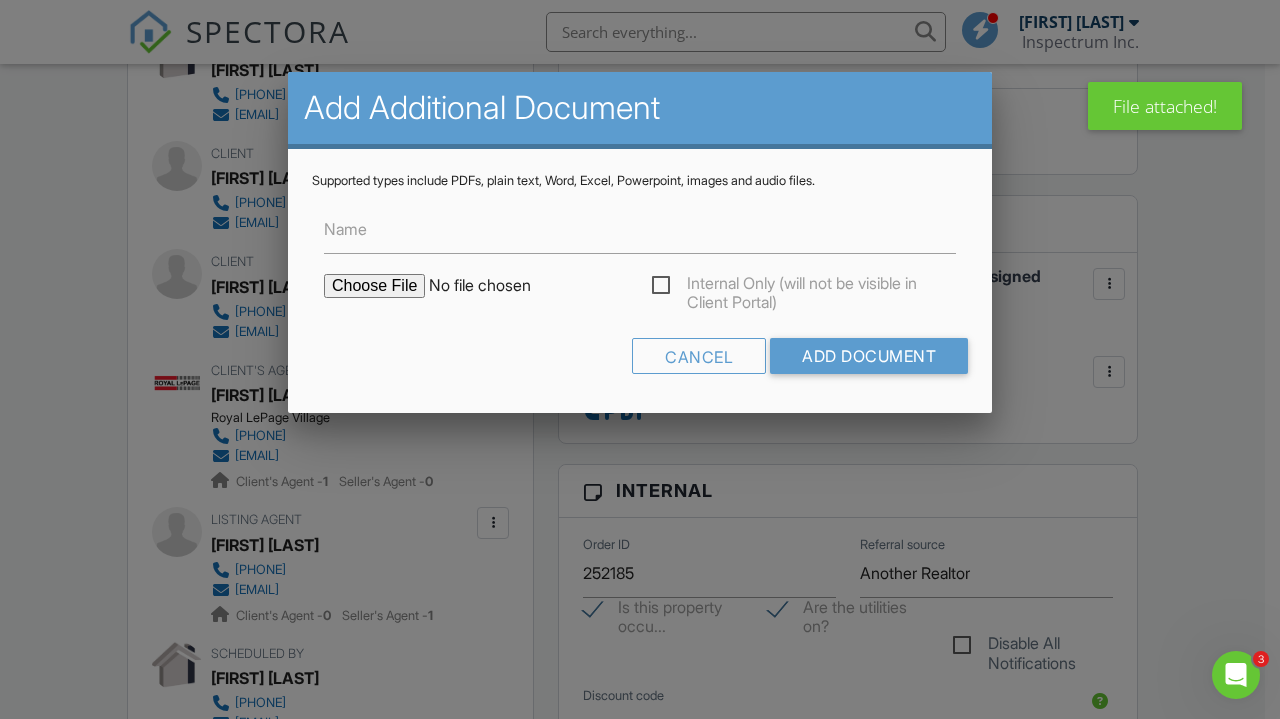 type on "C:\fakepath\5611_Av_Mcalear_Seller_s_Declaration_Amendment_to_the_SD_CORRECTED_signed_on_2025_07_24_4_CentrisNo_24418965.pdf" 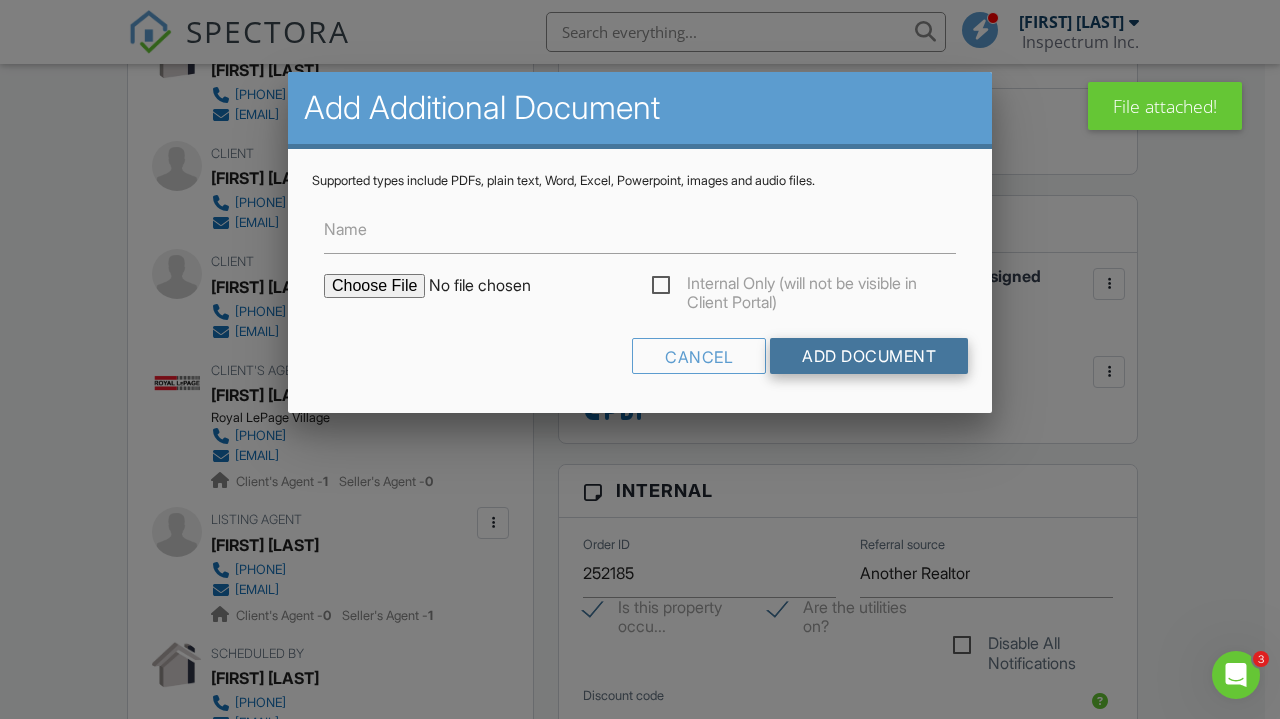 click on "Add Document" at bounding box center (869, 356) 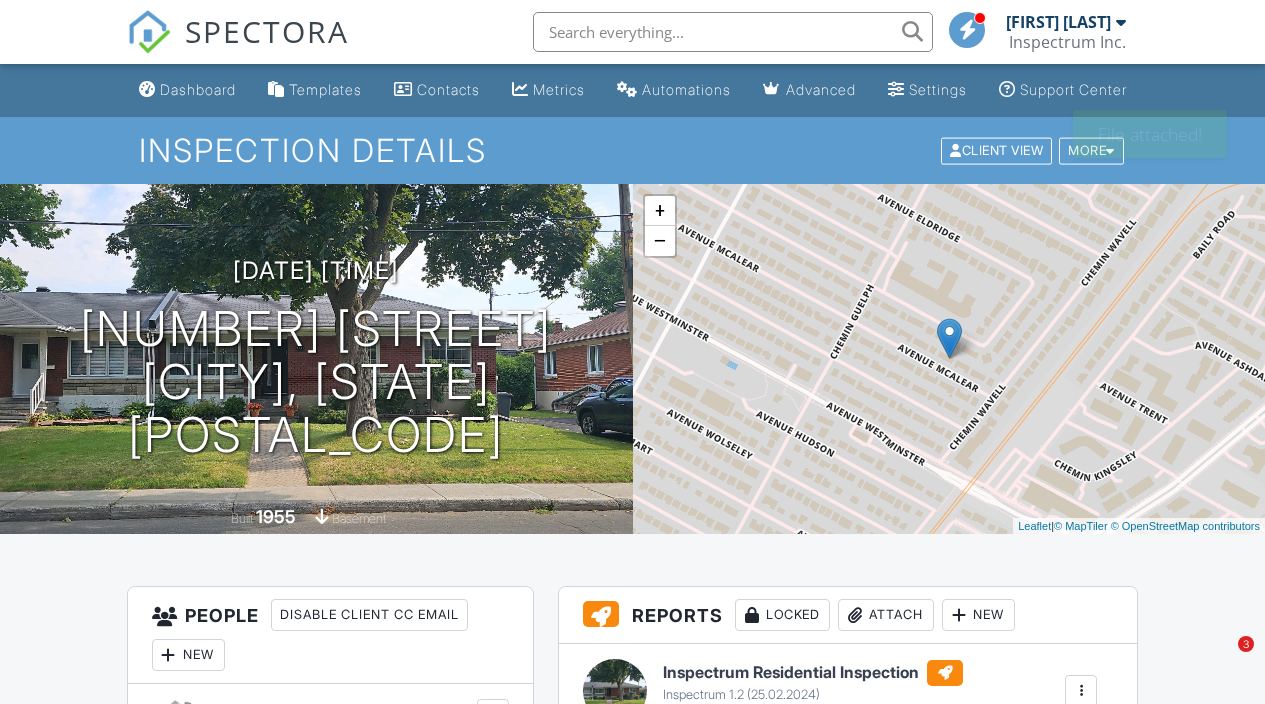 scroll, scrollTop: 0, scrollLeft: 0, axis: both 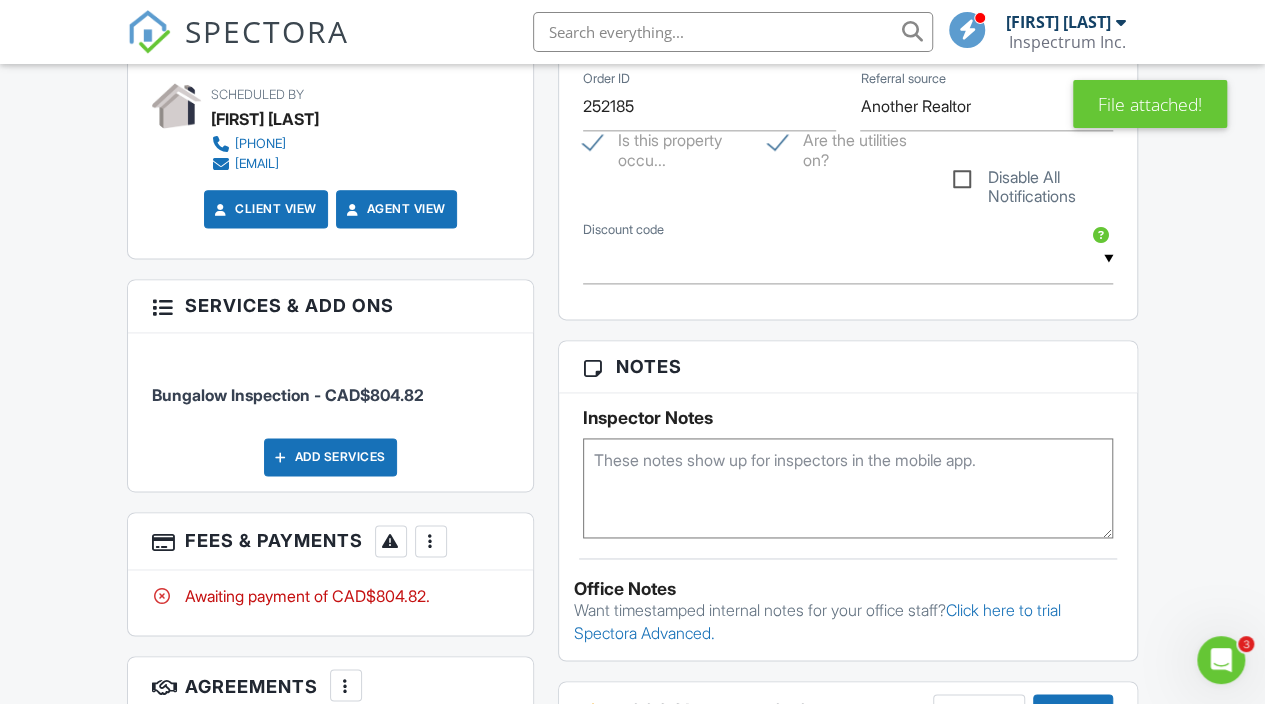 click at bounding box center [431, 541] 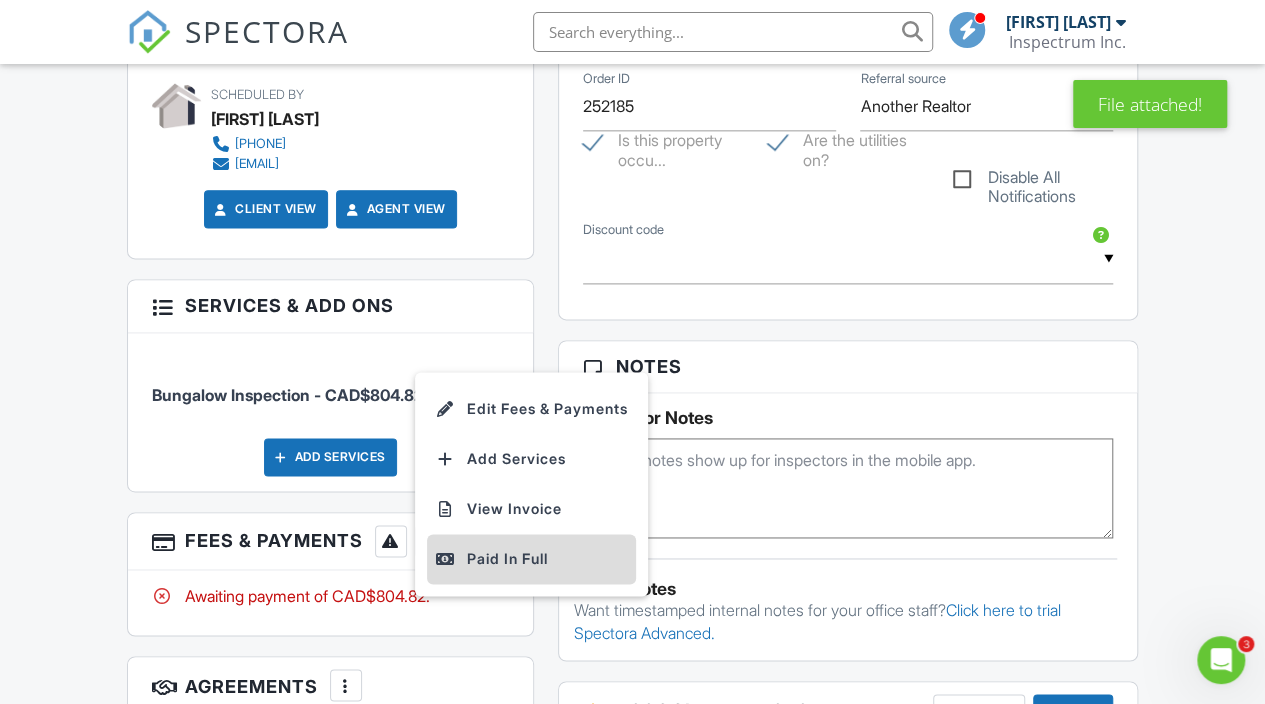 click on "Paid In Full" at bounding box center [531, 559] 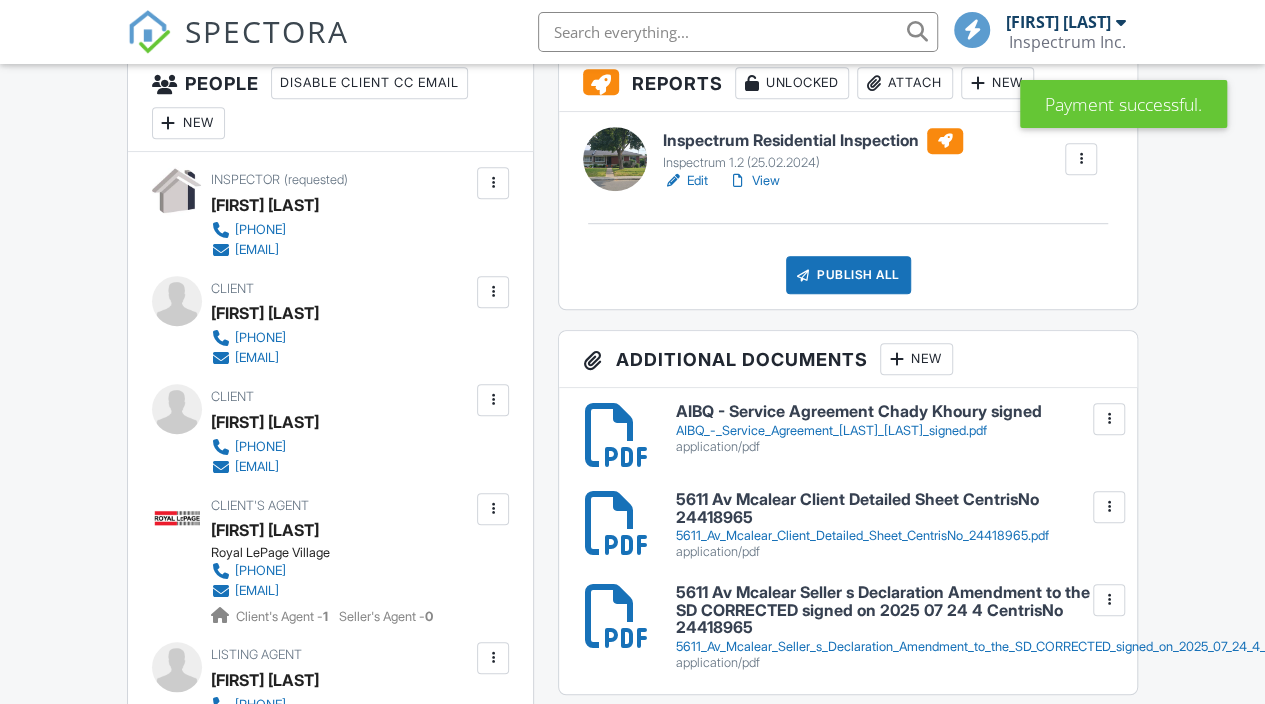 scroll, scrollTop: 552, scrollLeft: 0, axis: vertical 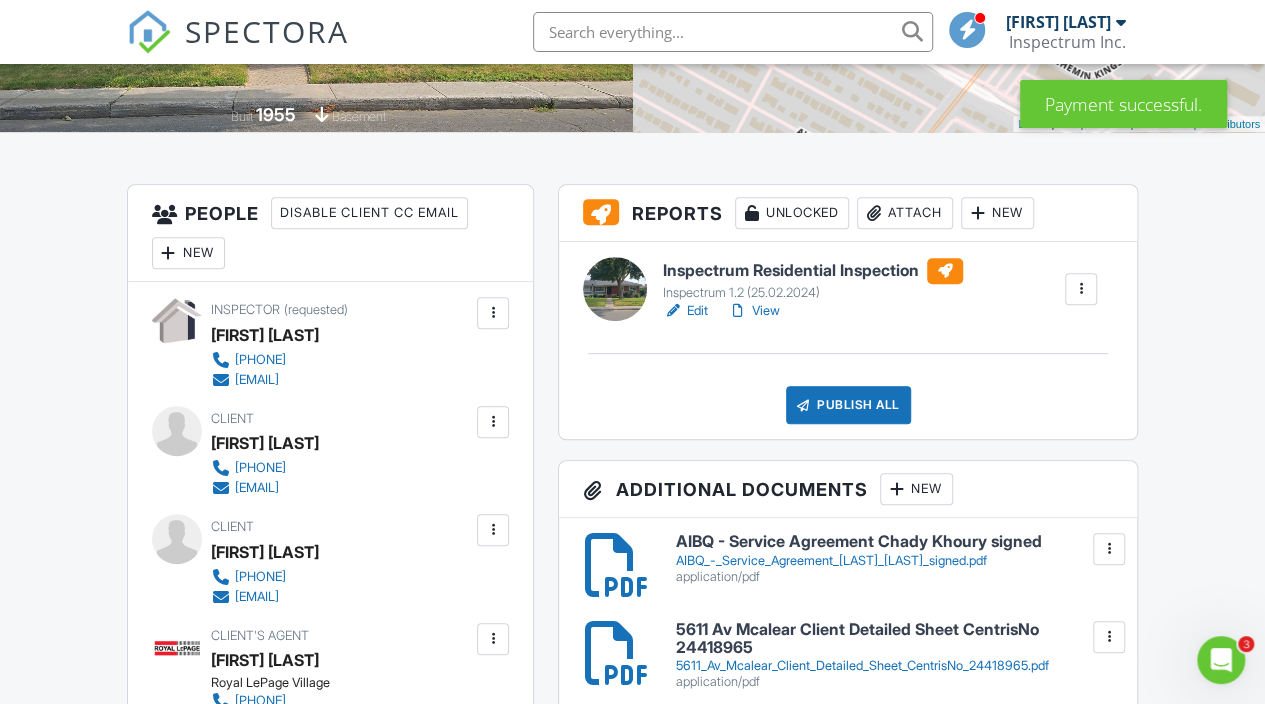 click on "View" at bounding box center [754, 311] 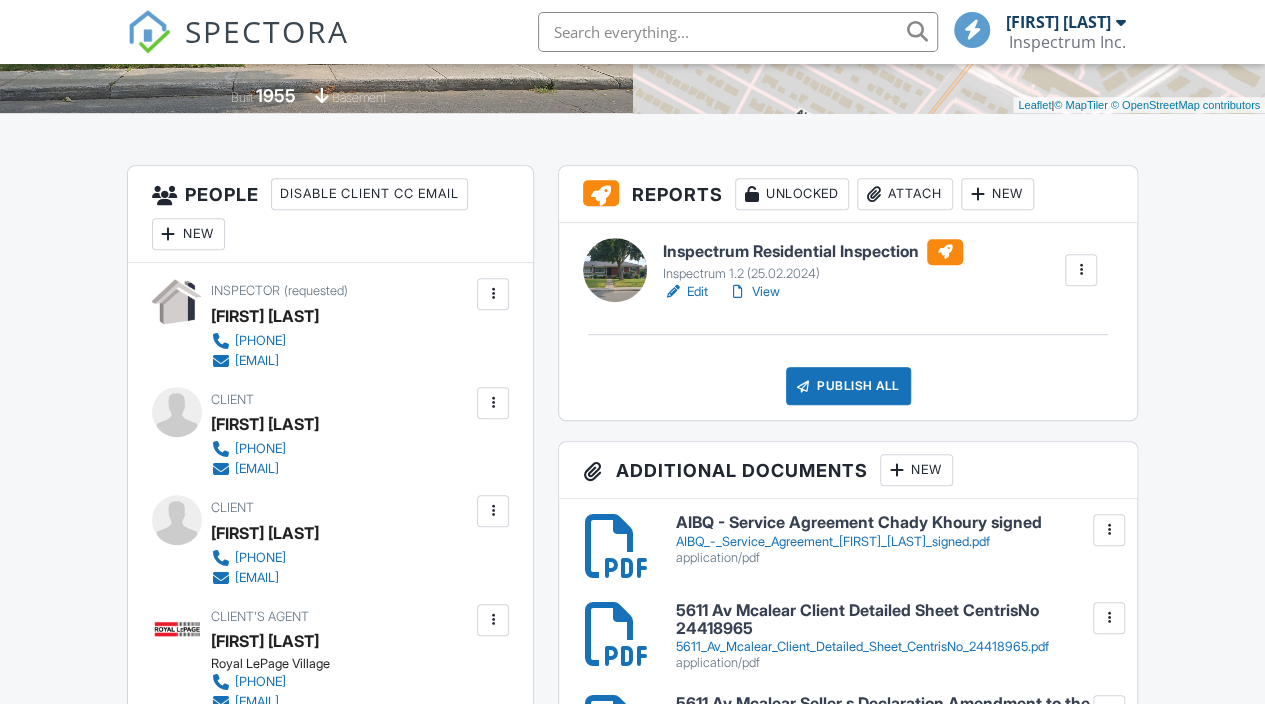scroll, scrollTop: 473, scrollLeft: 0, axis: vertical 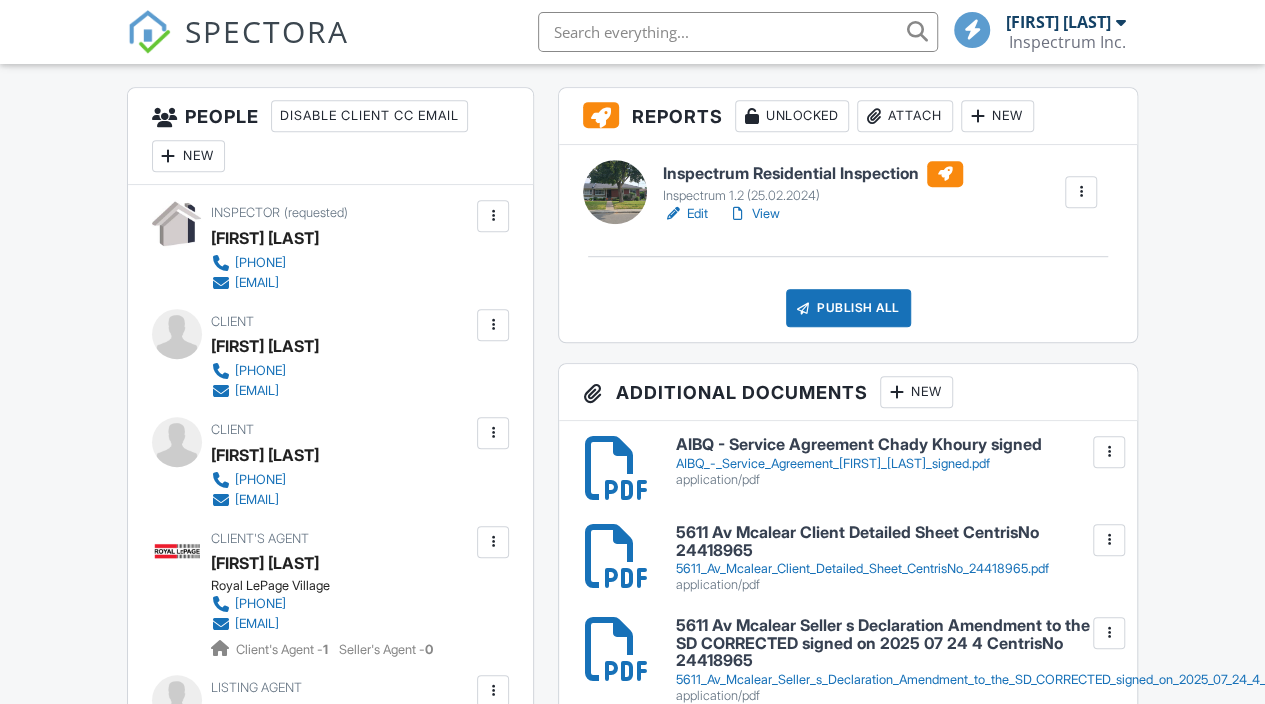 click on "Publish All" at bounding box center [848, 308] 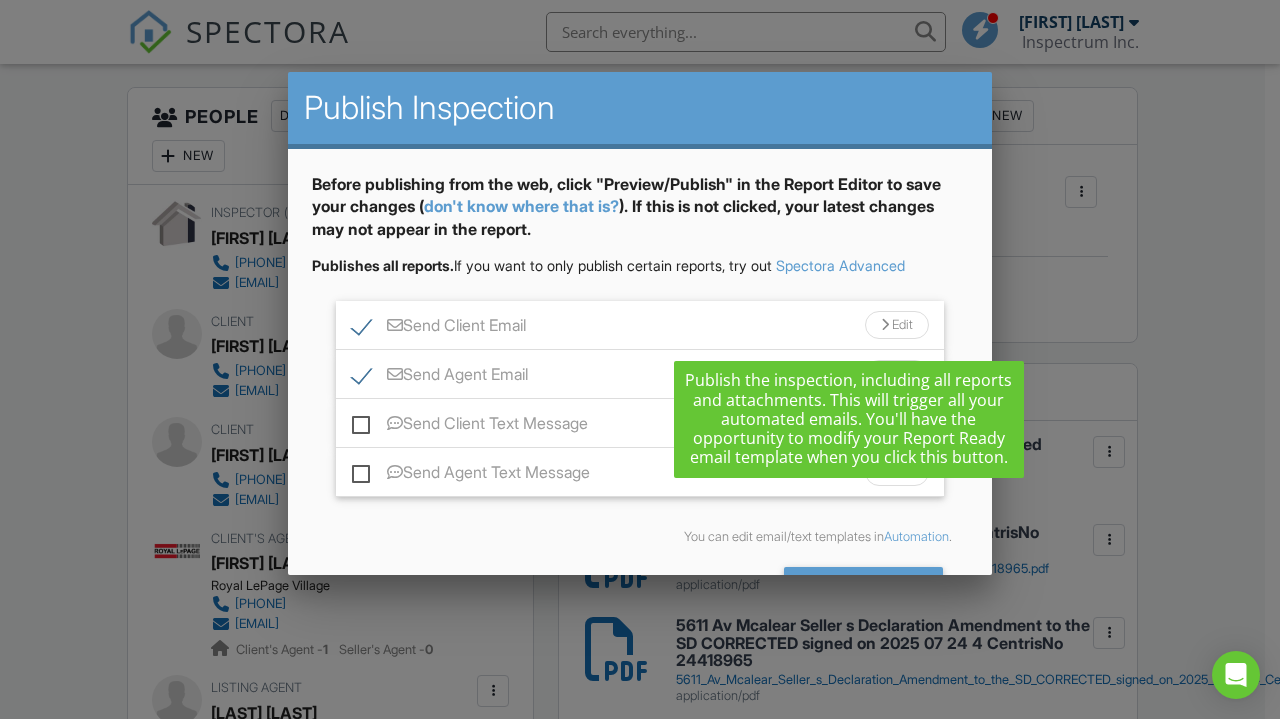 click on "Send Client Text Message" at bounding box center (470, 426) 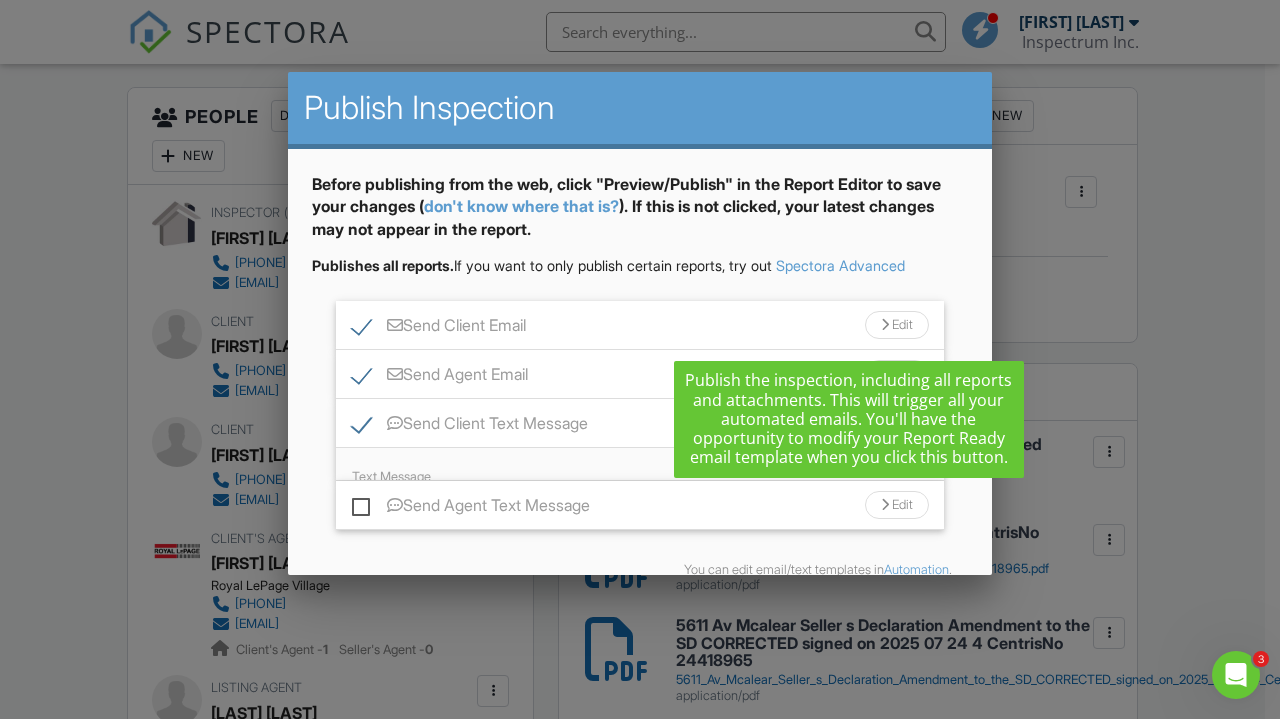 scroll, scrollTop: 0, scrollLeft: 0, axis: both 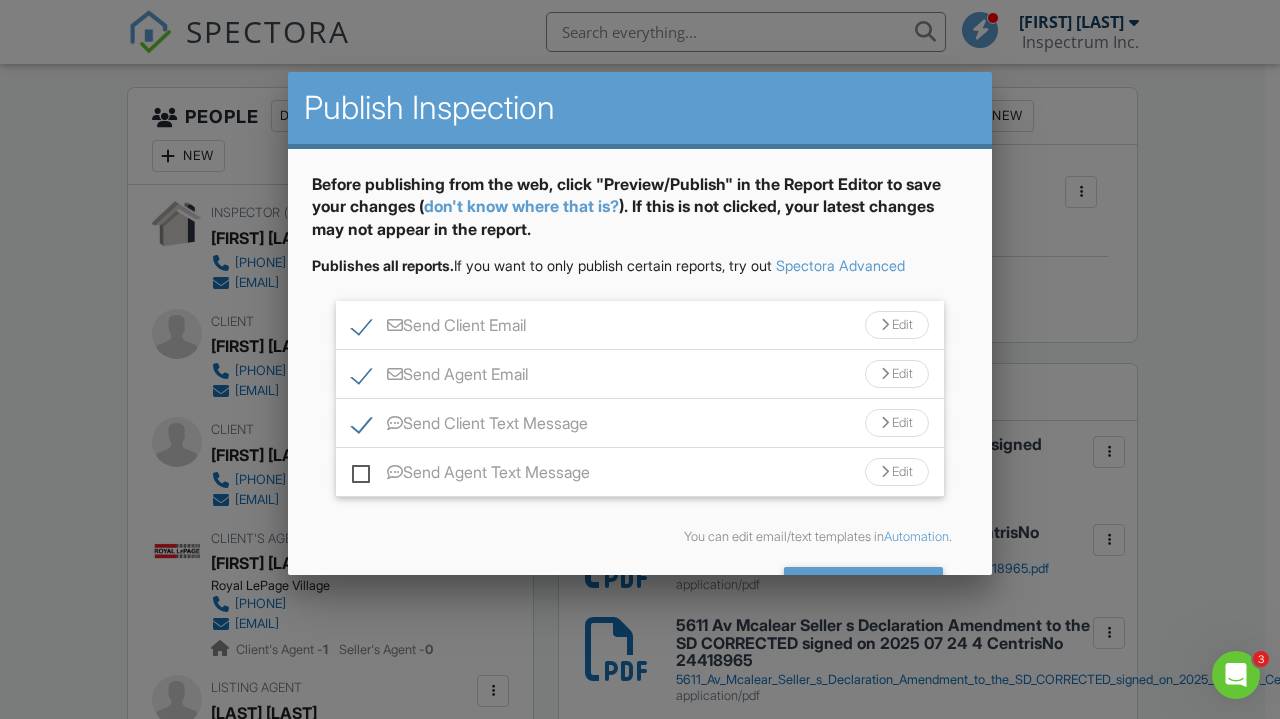 click on "Send Agent Text Message" at bounding box center (471, 475) 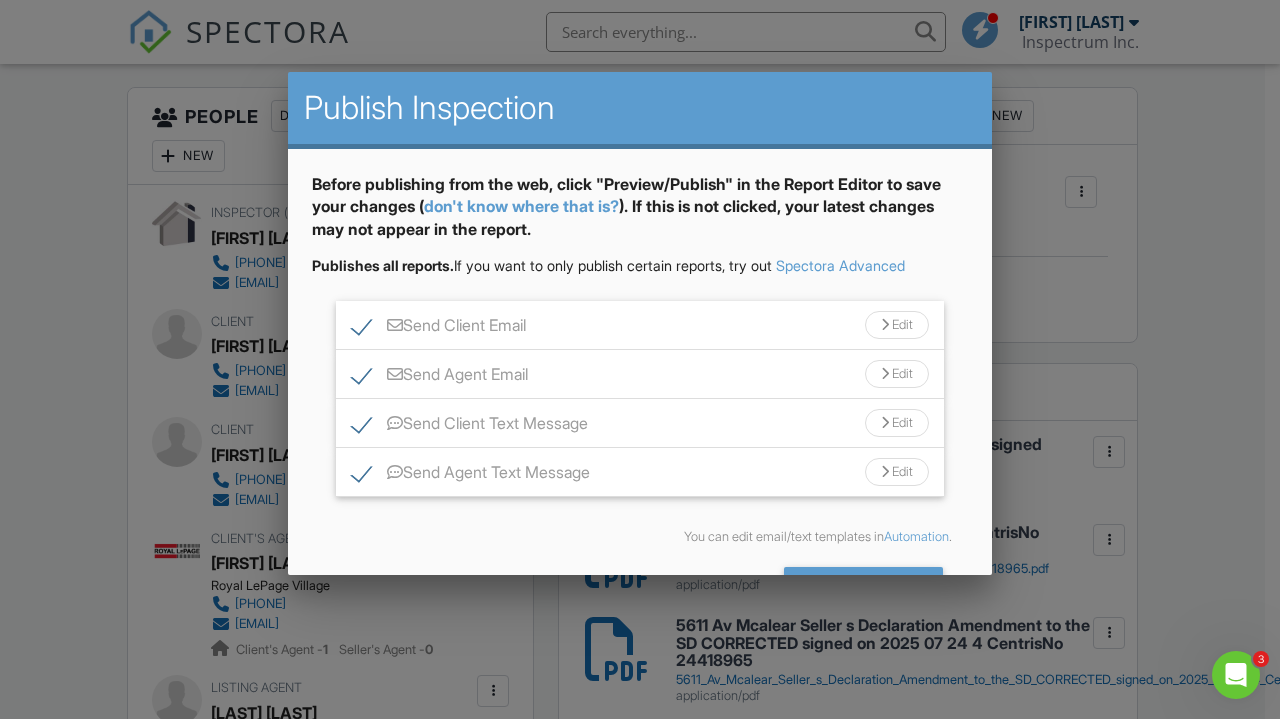 scroll, scrollTop: 64, scrollLeft: 0, axis: vertical 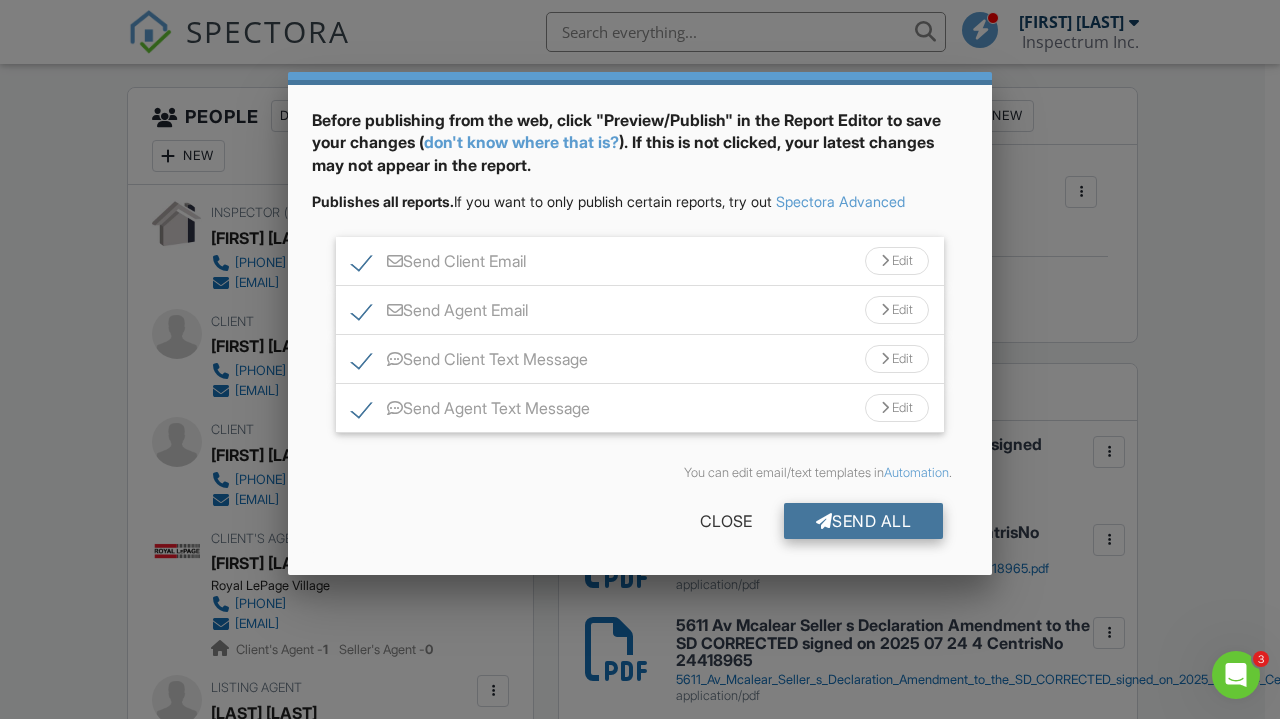 click on "Send All" at bounding box center [864, 521] 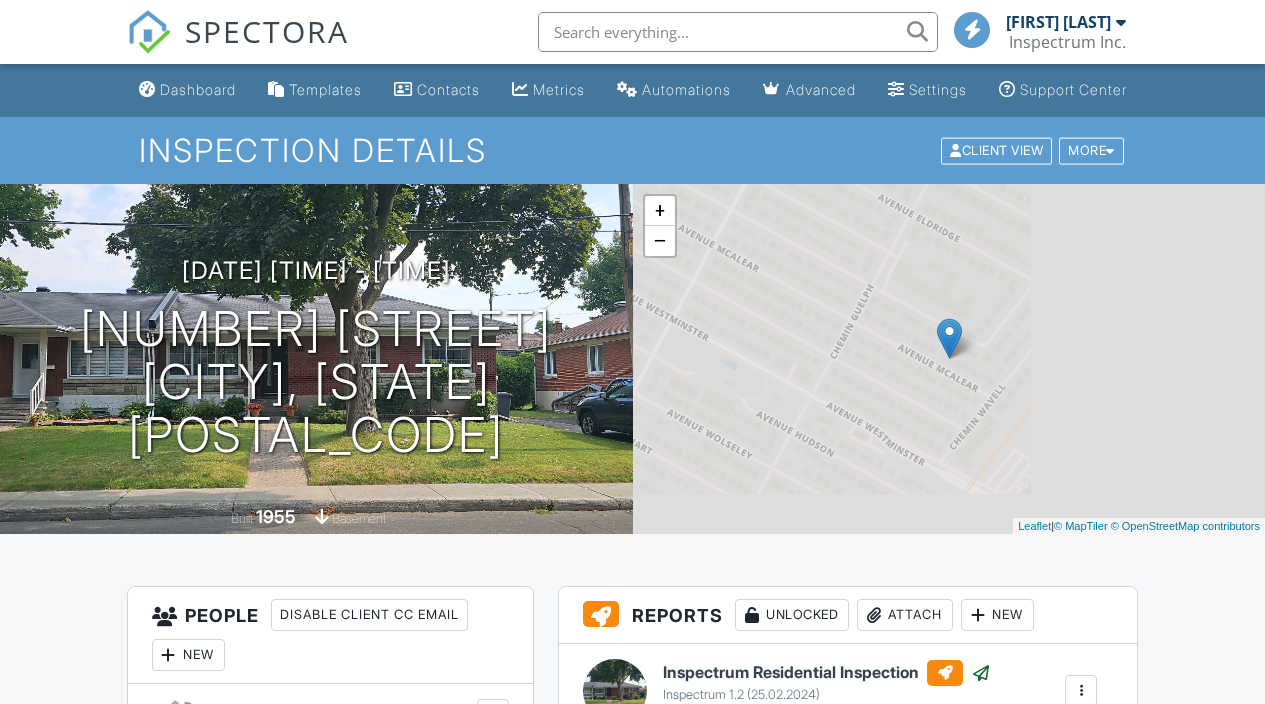 scroll, scrollTop: 499, scrollLeft: 0, axis: vertical 